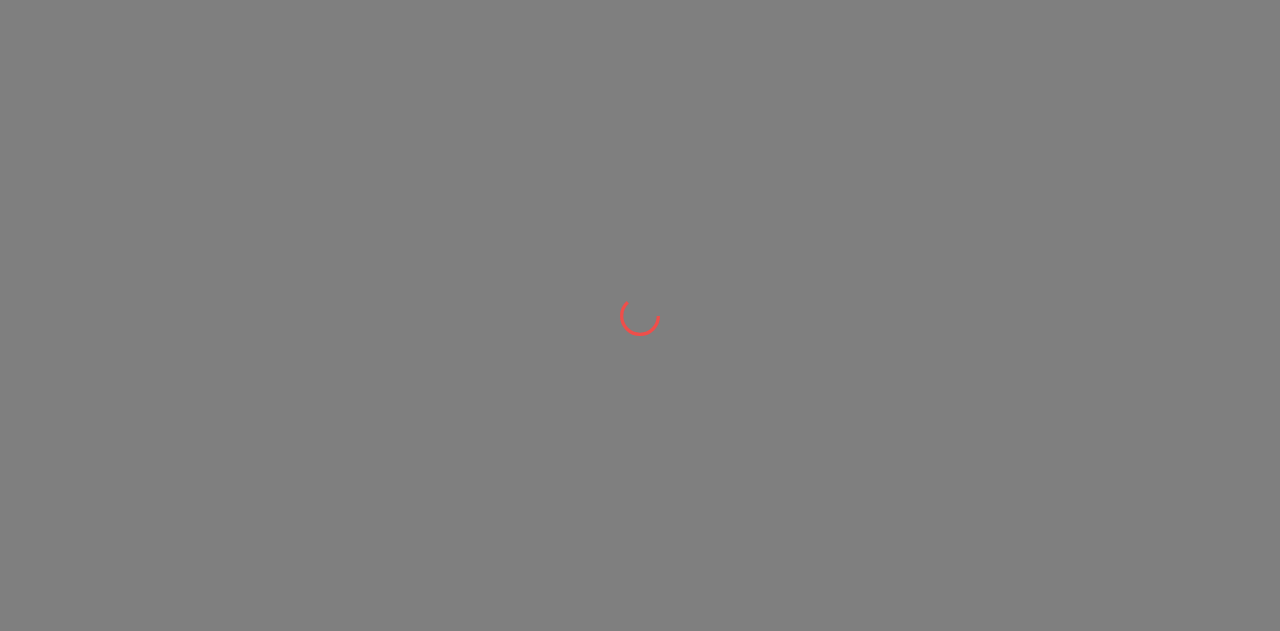 scroll, scrollTop: 0, scrollLeft: 0, axis: both 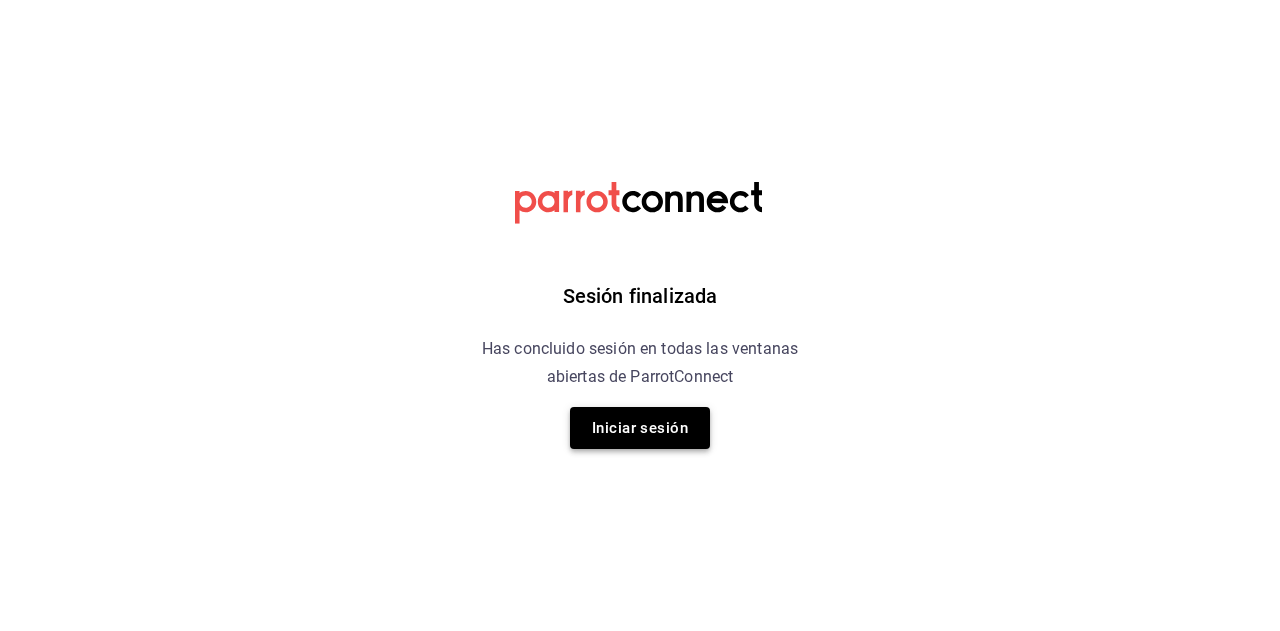 click on "Iniciar sesión" at bounding box center [640, 428] 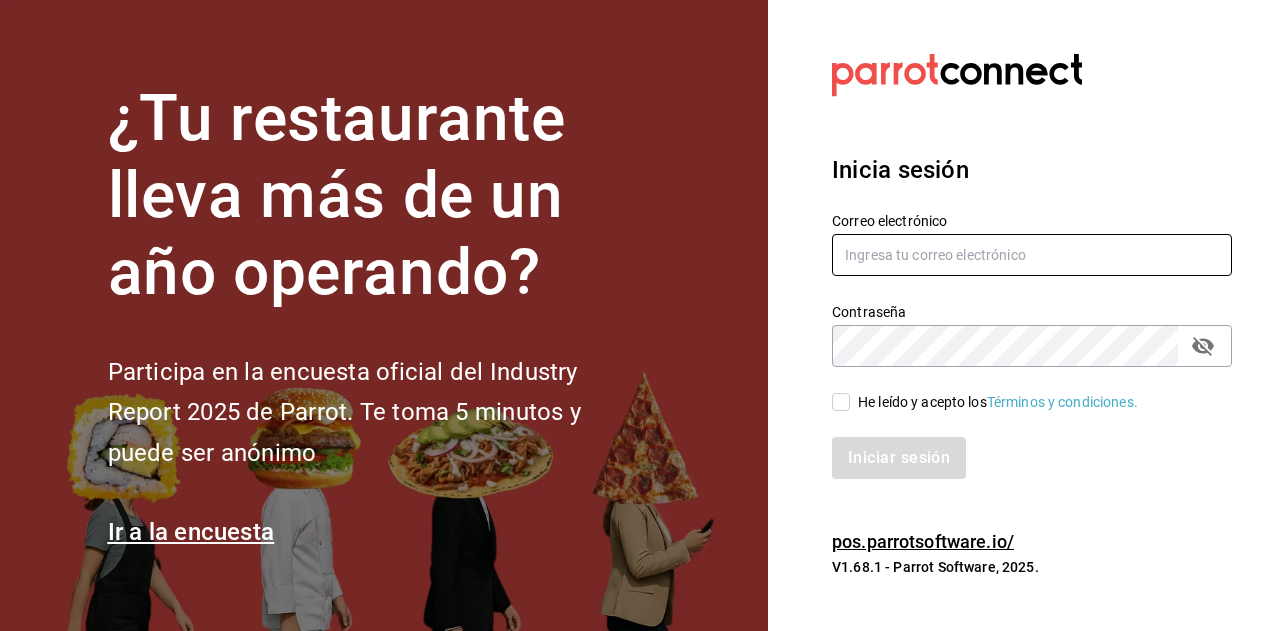 type on "[EMAIL]" 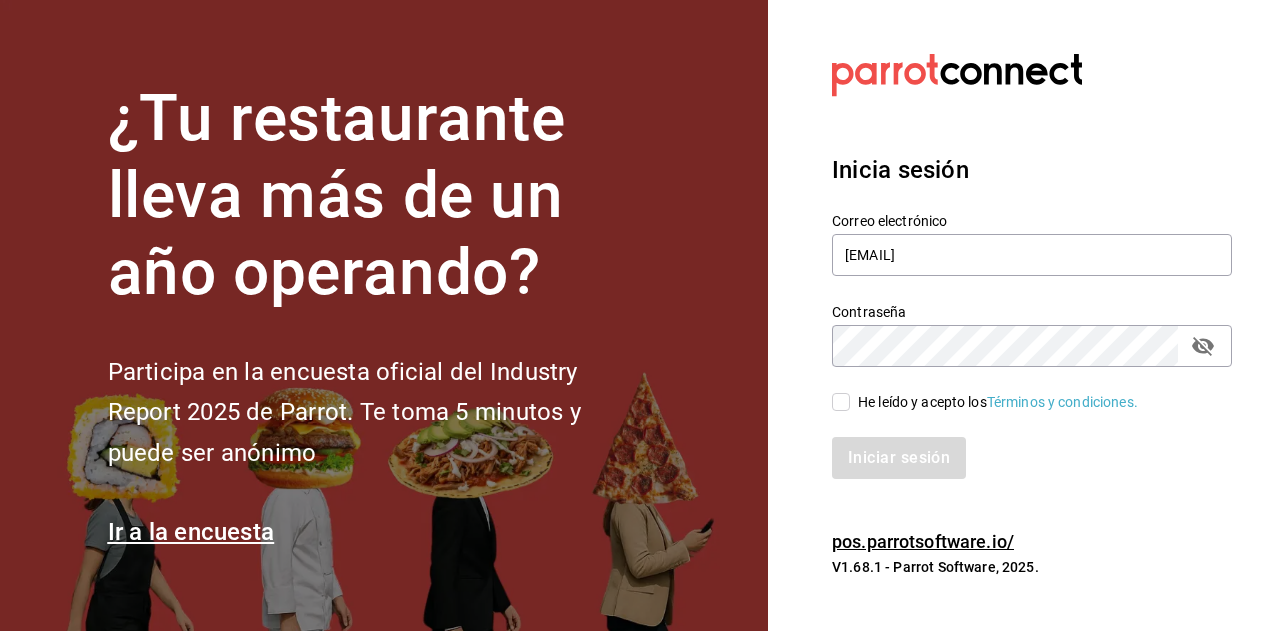 click on "He leído y acepto los  Términos y condiciones." at bounding box center [841, 402] 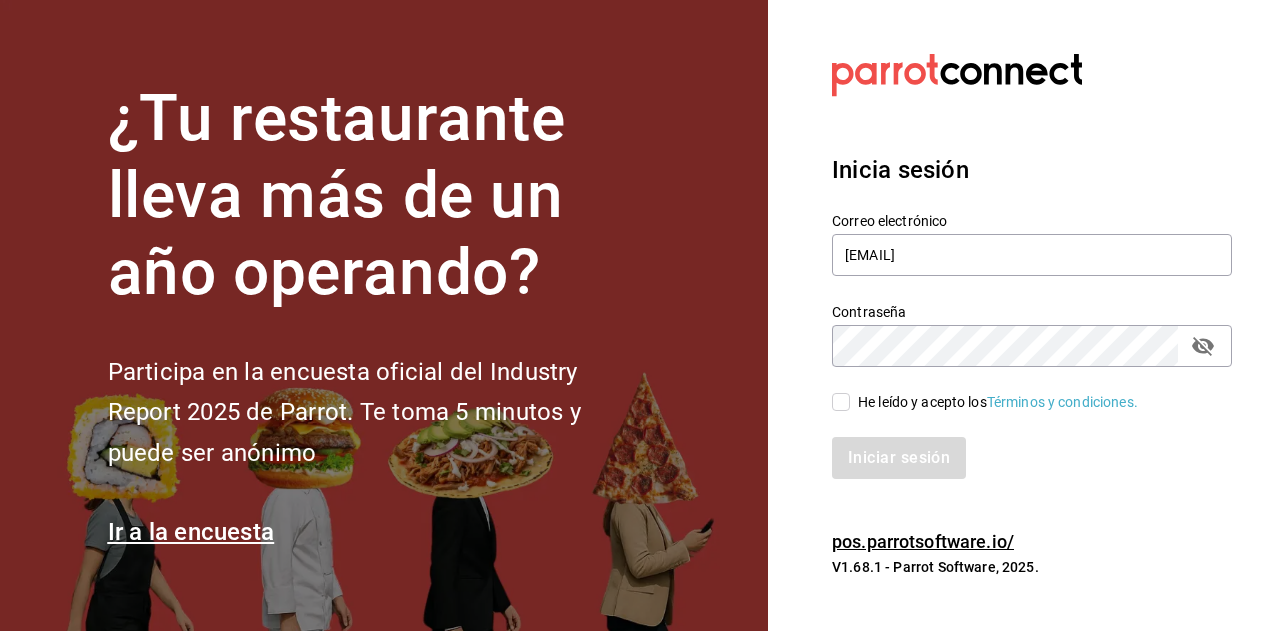 checkbox on "true" 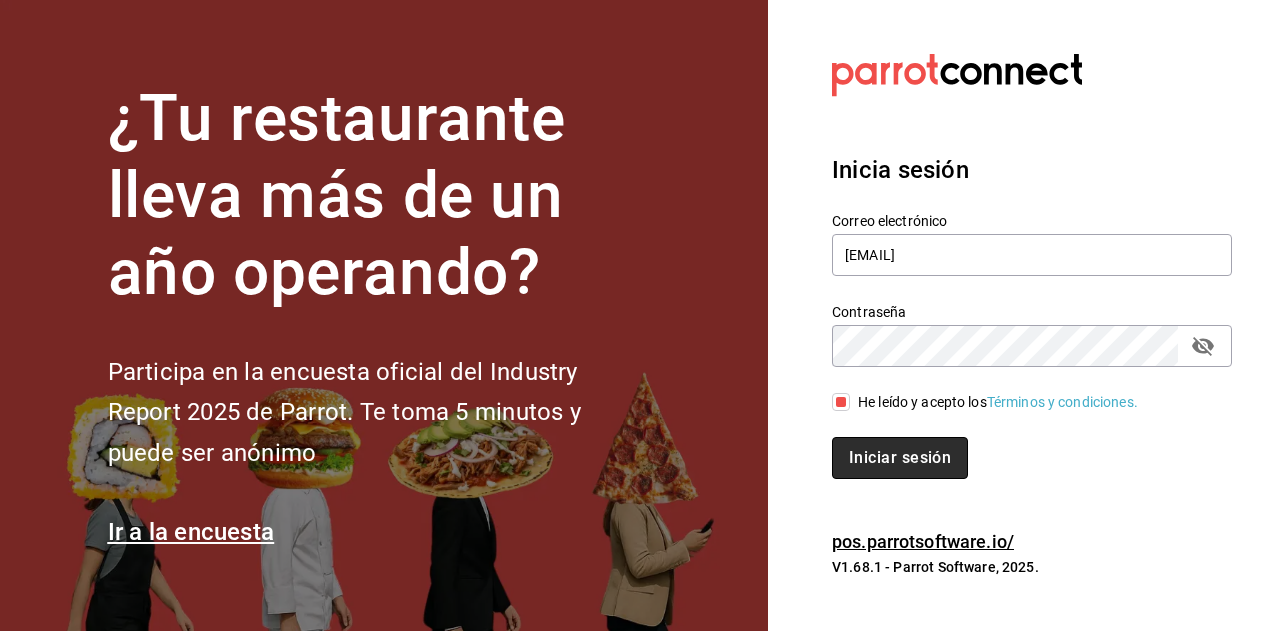 click on "Iniciar sesión" at bounding box center (900, 458) 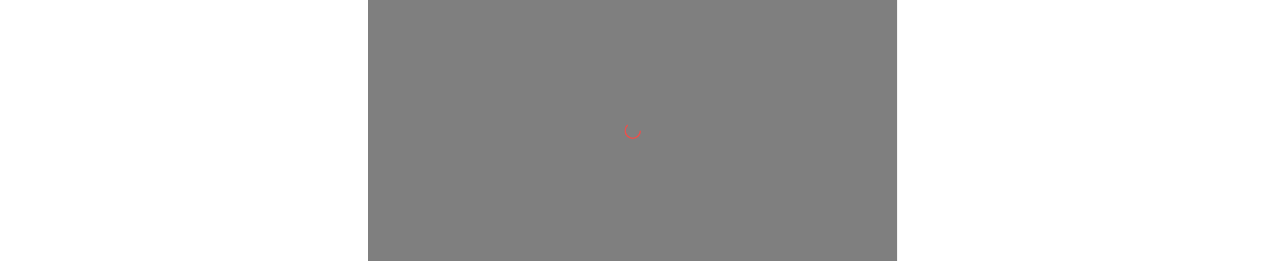 scroll, scrollTop: 0, scrollLeft: 0, axis: both 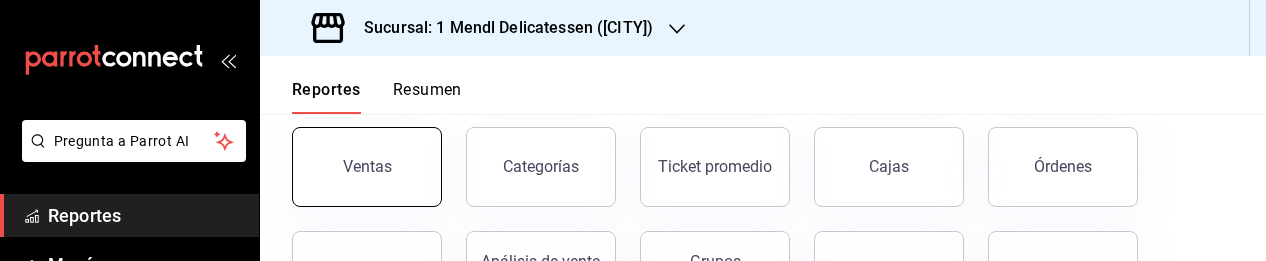 click on "Ventas" at bounding box center [367, 167] 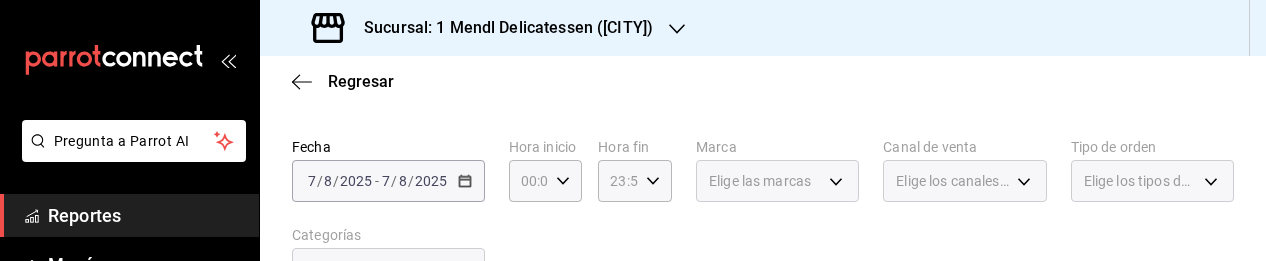scroll, scrollTop: 100, scrollLeft: 0, axis: vertical 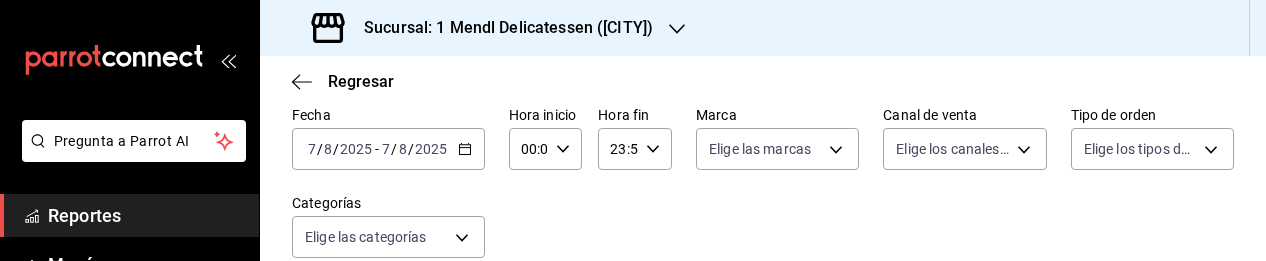 click on "2025-08-07 7 / 8 / 2025 - 2025-08-07 7 / 8 / 2025" at bounding box center (388, 149) 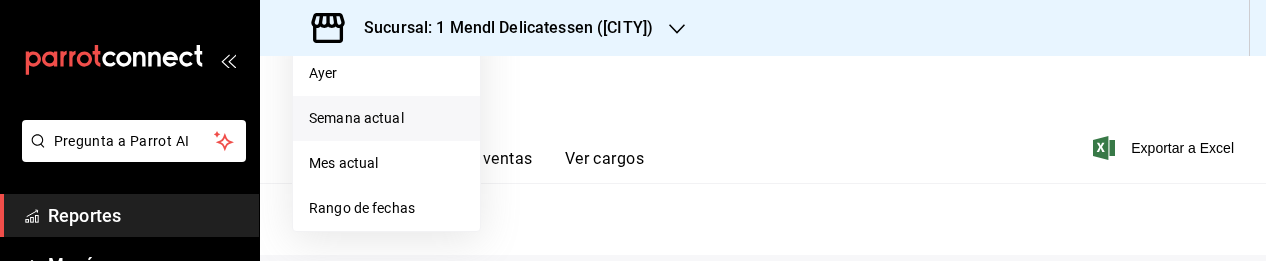 scroll, scrollTop: 300, scrollLeft: 0, axis: vertical 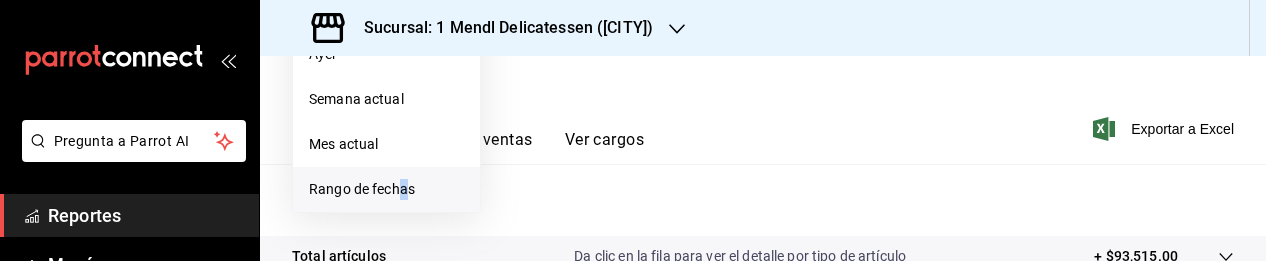 click on "Rango de fechas" at bounding box center (386, 189) 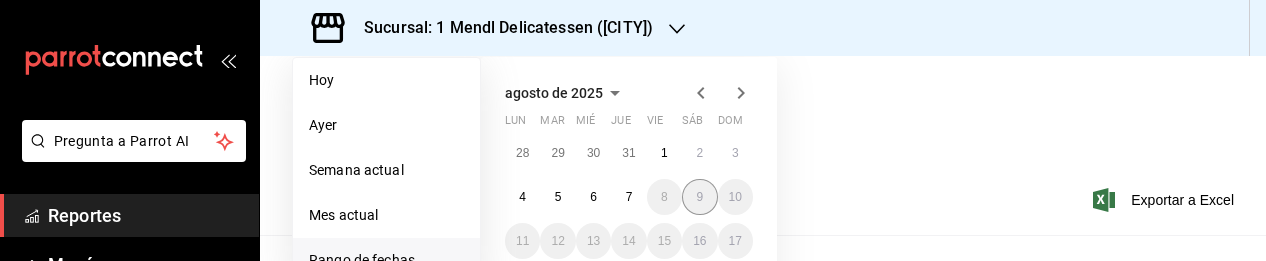 scroll, scrollTop: 200, scrollLeft: 0, axis: vertical 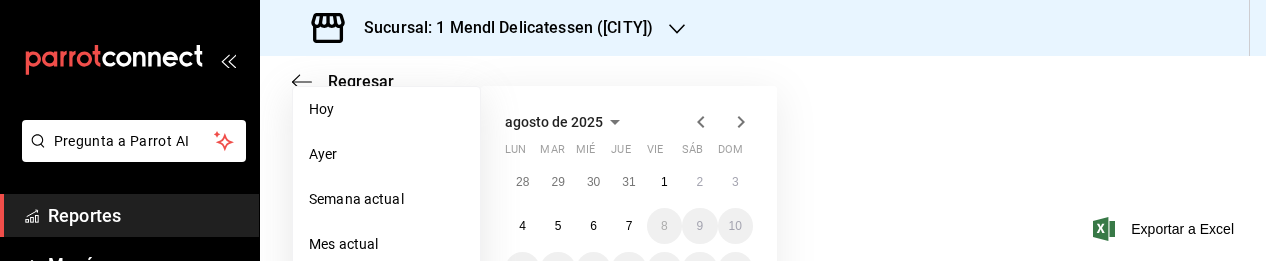 click 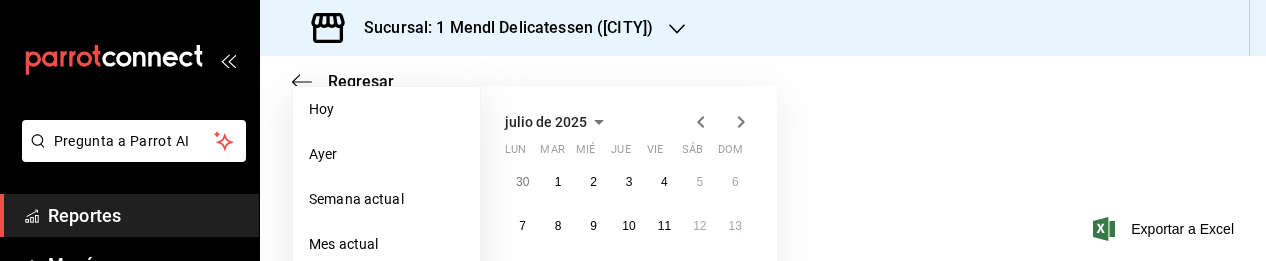 click 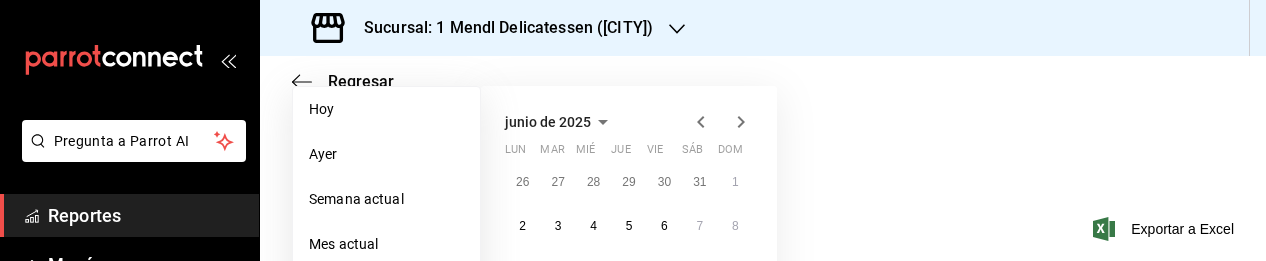 click 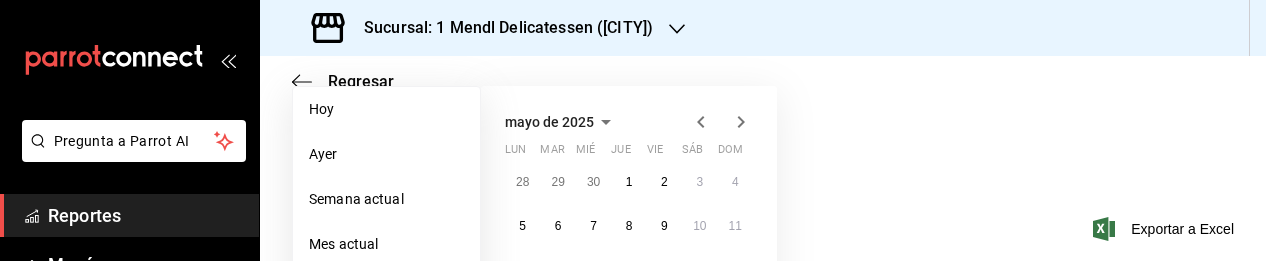 click 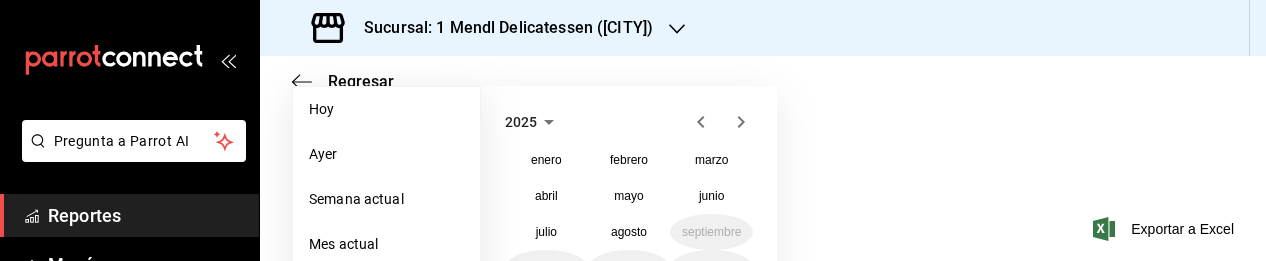 click on "2025" at bounding box center [533, 122] 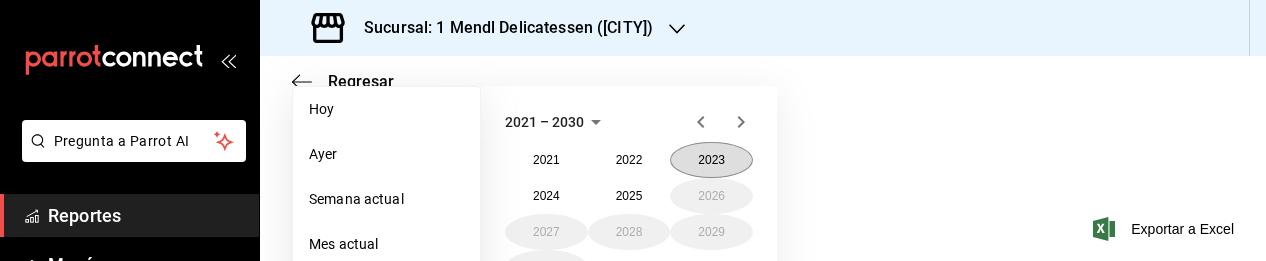 click on "2023" at bounding box center [711, 160] 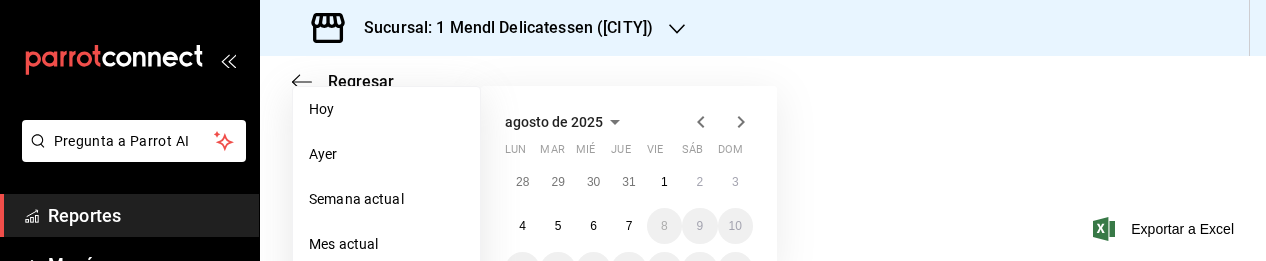 click on "agosto de 2025" at bounding box center [554, 122] 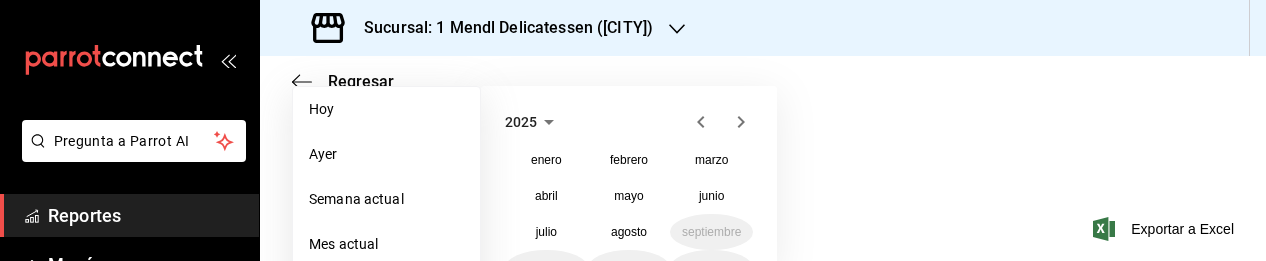click on "2025" at bounding box center [521, 122] 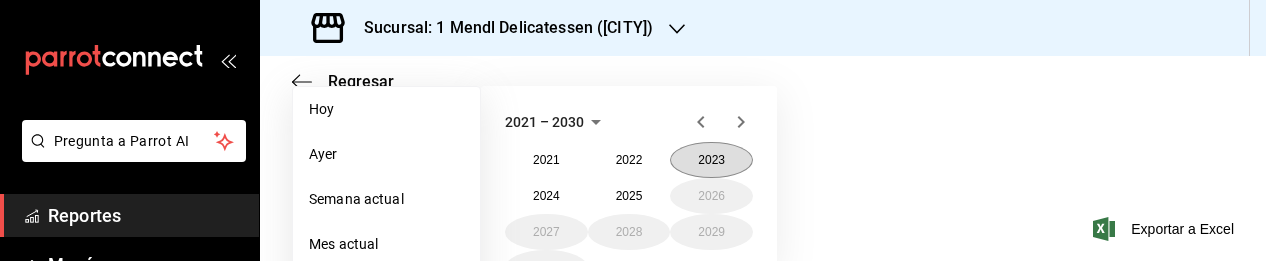 click on "2023" at bounding box center (711, 160) 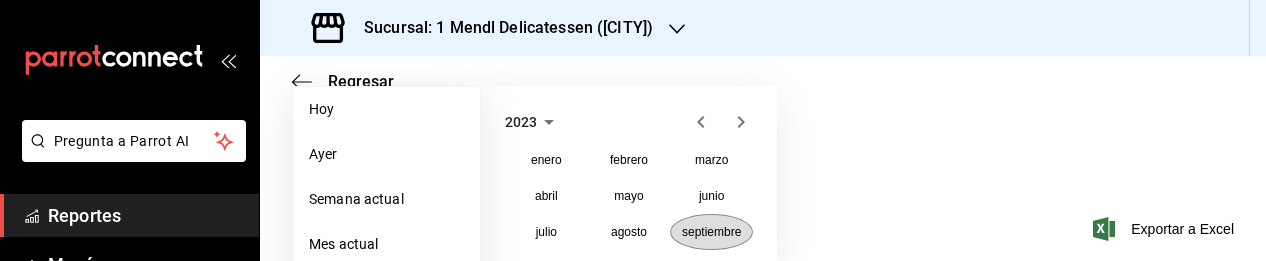 scroll, scrollTop: 300, scrollLeft: 0, axis: vertical 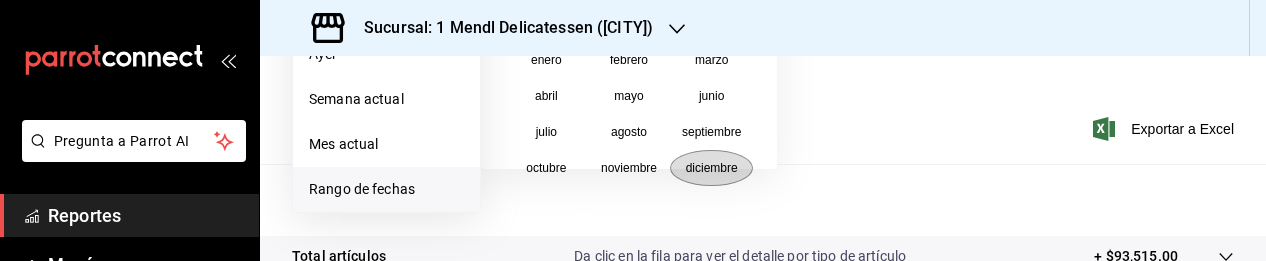 click on "diciembre" at bounding box center [712, 168] 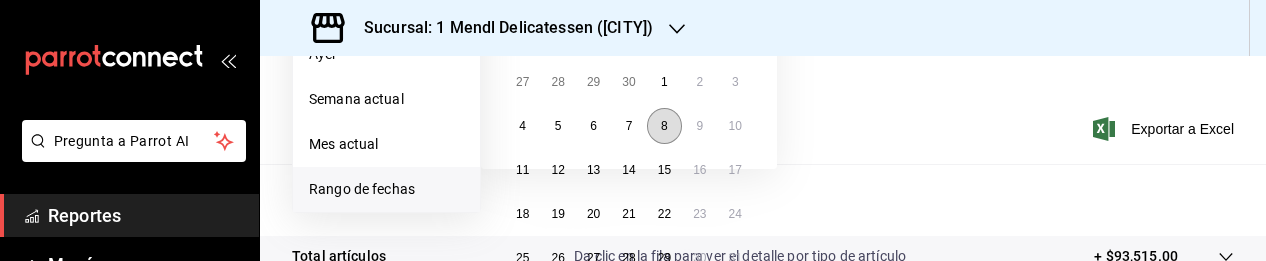 scroll, scrollTop: 200, scrollLeft: 0, axis: vertical 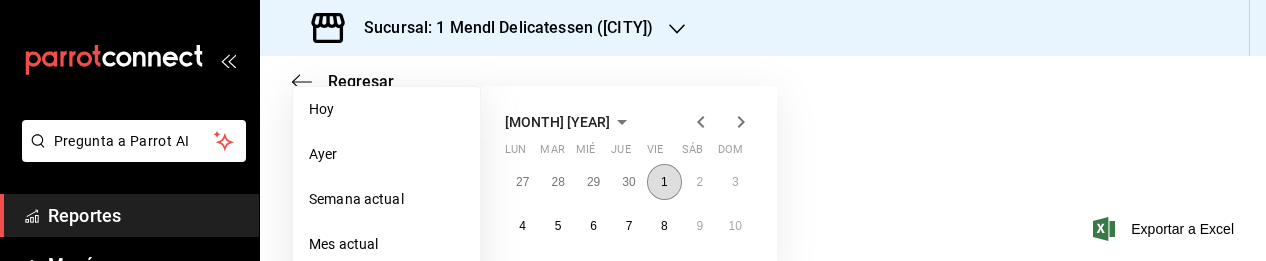 click on "1" at bounding box center [664, 182] 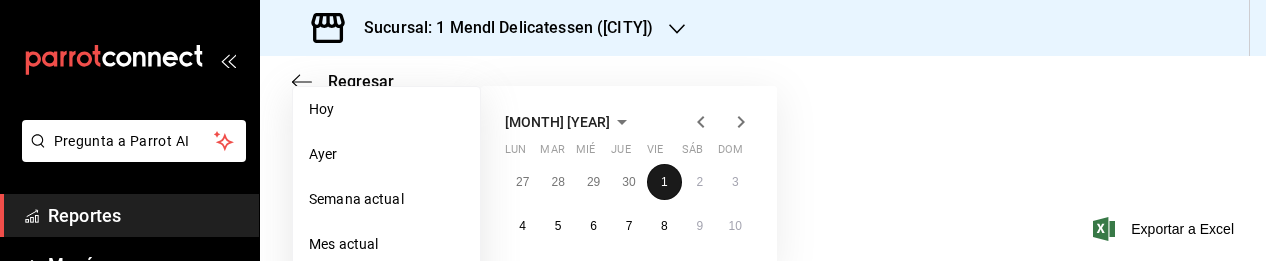 click on "1" at bounding box center (664, 182) 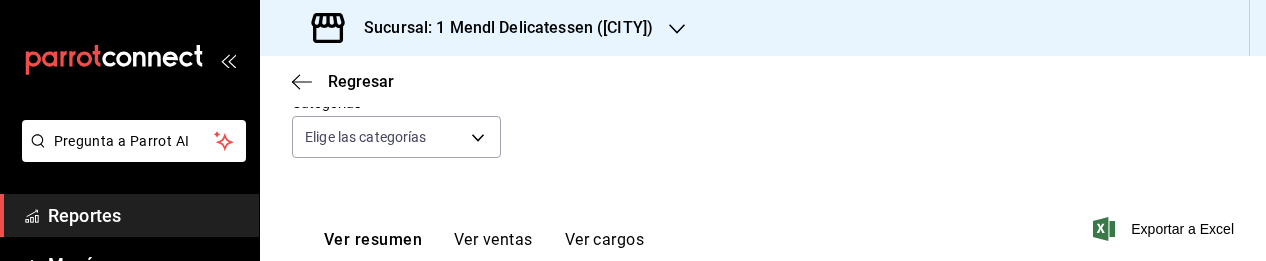 scroll, scrollTop: 100, scrollLeft: 0, axis: vertical 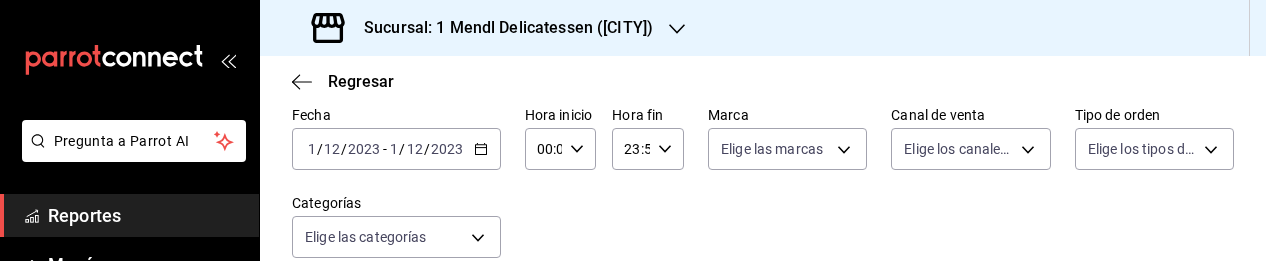 click on "2023-12-01 1 / 12 / 2023 - 2023-12-01 1 / 12 / 2023" at bounding box center [396, 149] 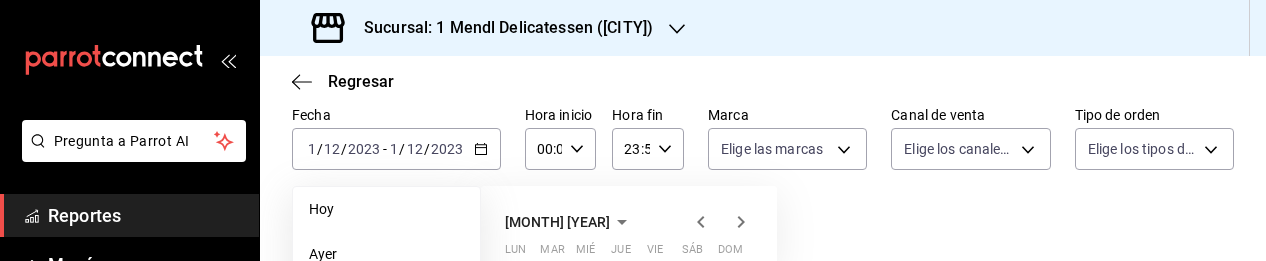 scroll, scrollTop: 200, scrollLeft: 0, axis: vertical 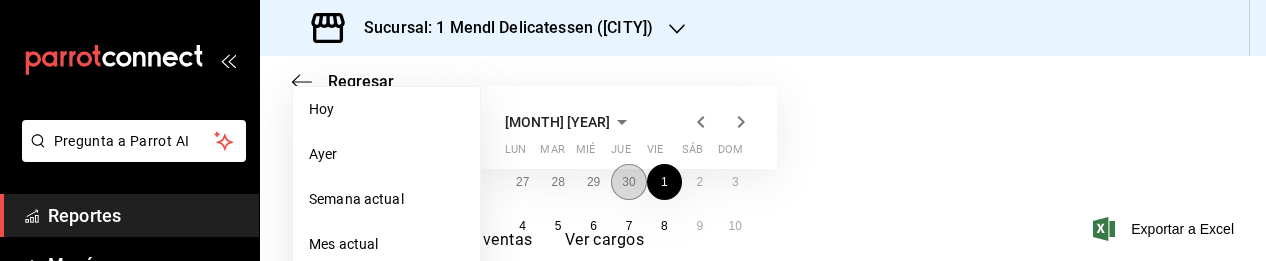 click on "30" at bounding box center [628, 182] 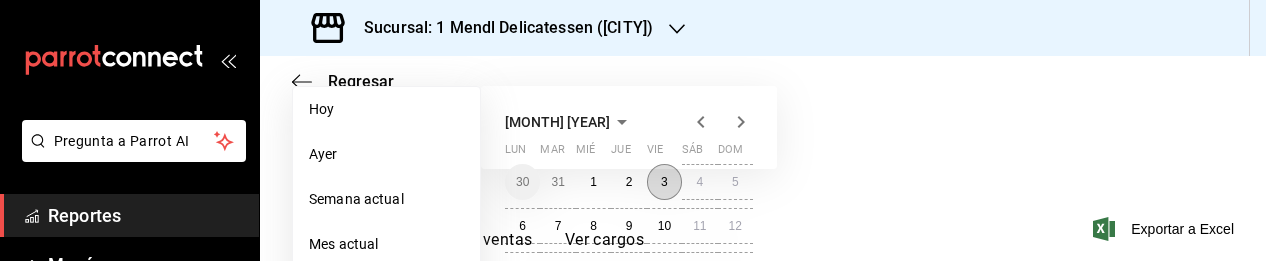 scroll, scrollTop: 400, scrollLeft: 0, axis: vertical 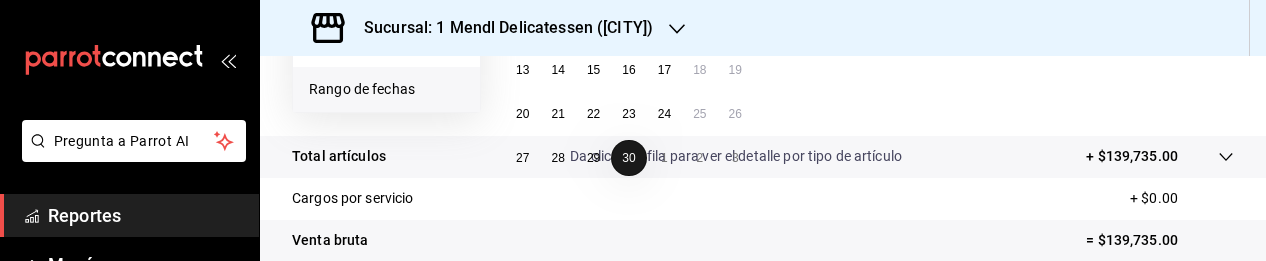 click on "30" at bounding box center (628, 158) 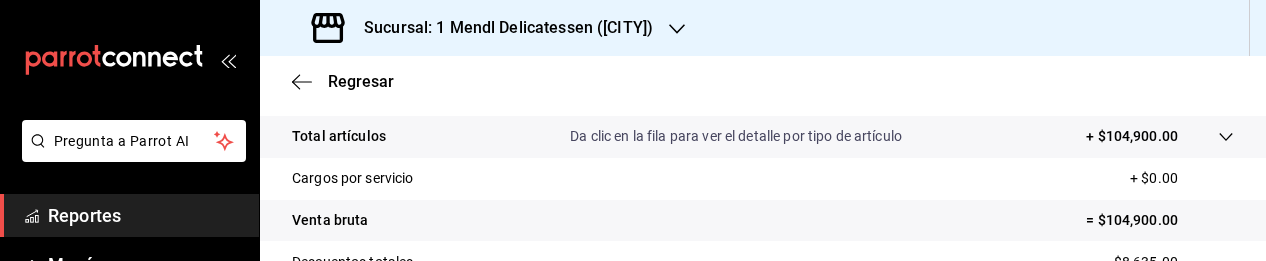 scroll, scrollTop: 300, scrollLeft: 0, axis: vertical 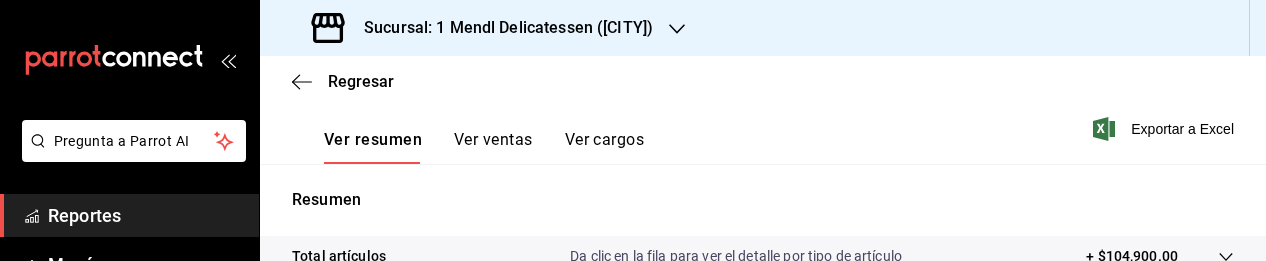 click on "Ver ventas" at bounding box center (493, 147) 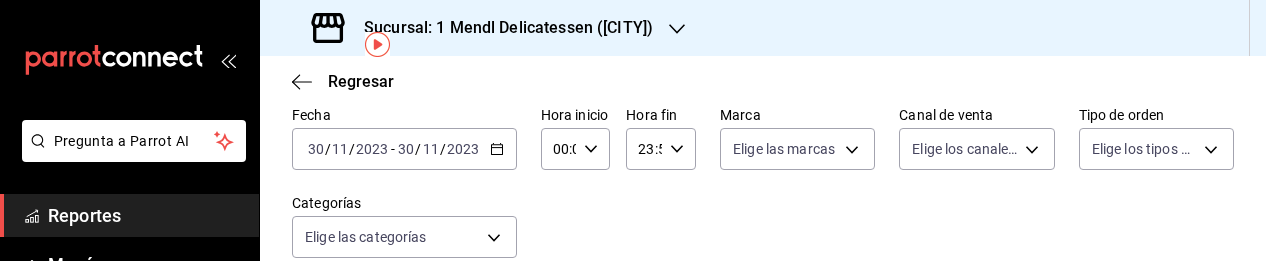scroll, scrollTop: 0, scrollLeft: 0, axis: both 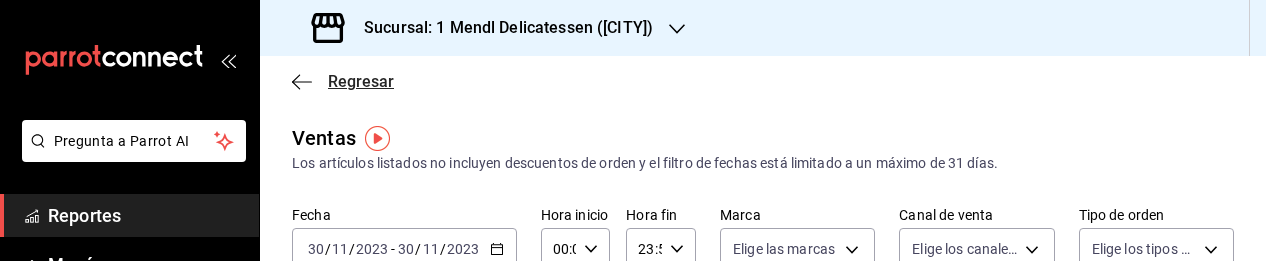 click on "Regresar" at bounding box center [343, 81] 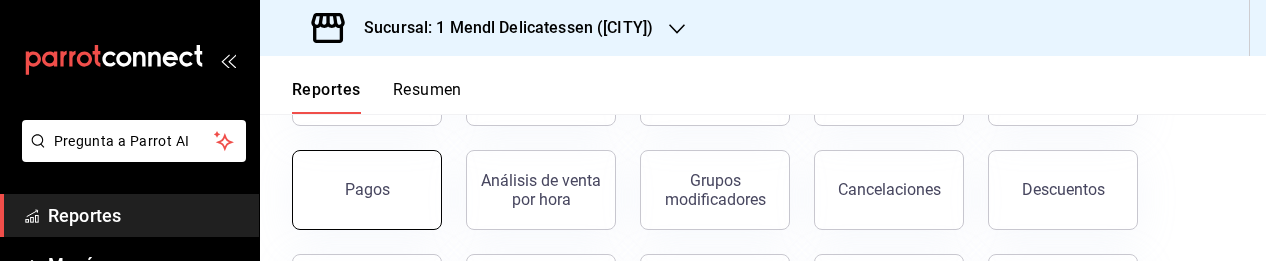 scroll, scrollTop: 200, scrollLeft: 0, axis: vertical 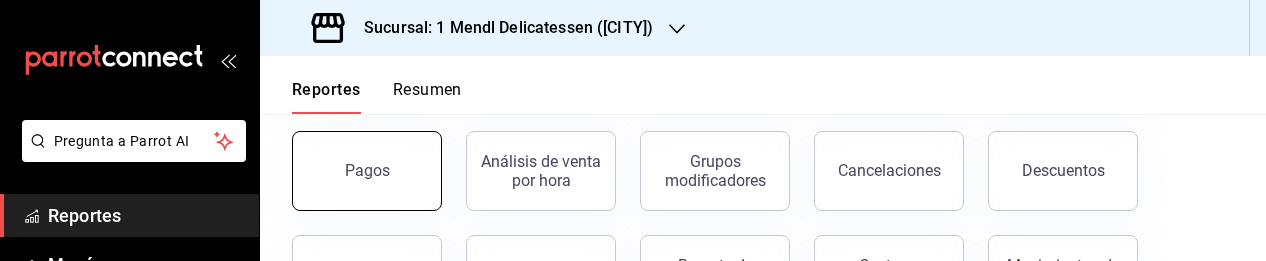 click on "Pagos" at bounding box center (367, 170) 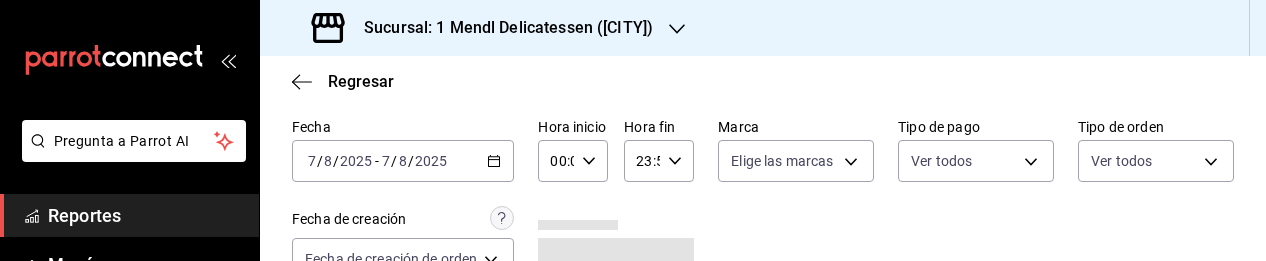 scroll, scrollTop: 100, scrollLeft: 0, axis: vertical 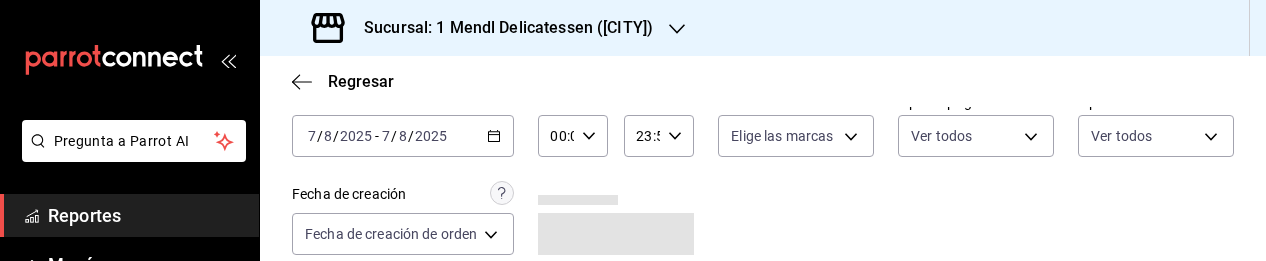 click on "2025-08-07 7 / 8 / 2025 - 2025-08-07 7 / 8 / 2025" at bounding box center [403, 136] 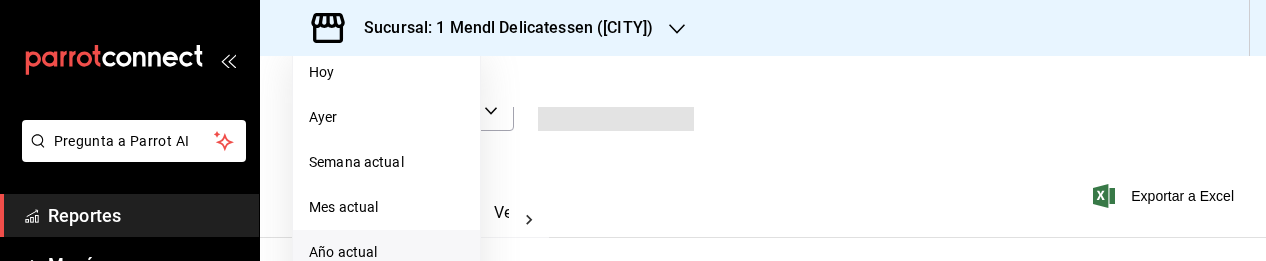 scroll, scrollTop: 300, scrollLeft: 0, axis: vertical 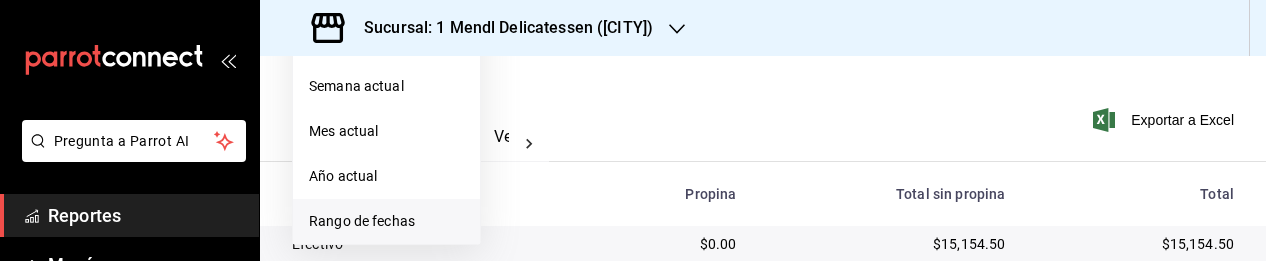 click on "Rango de fechas" at bounding box center [386, 221] 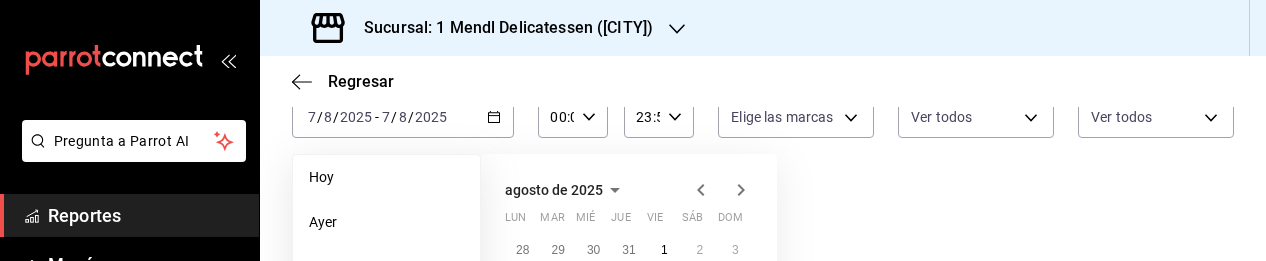 scroll, scrollTop: 100, scrollLeft: 0, axis: vertical 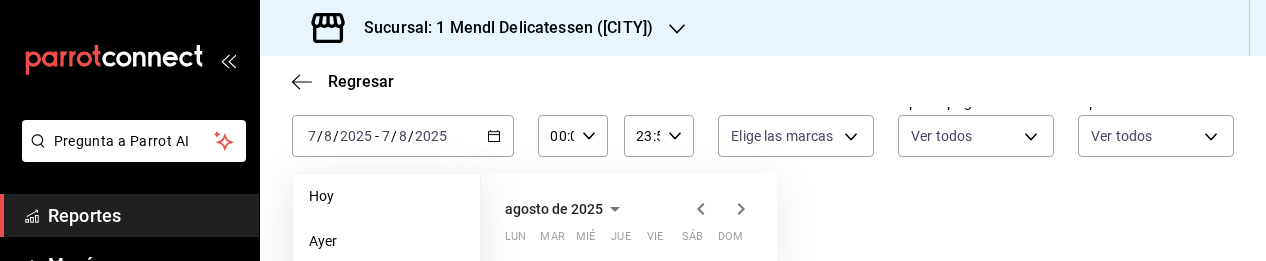 click 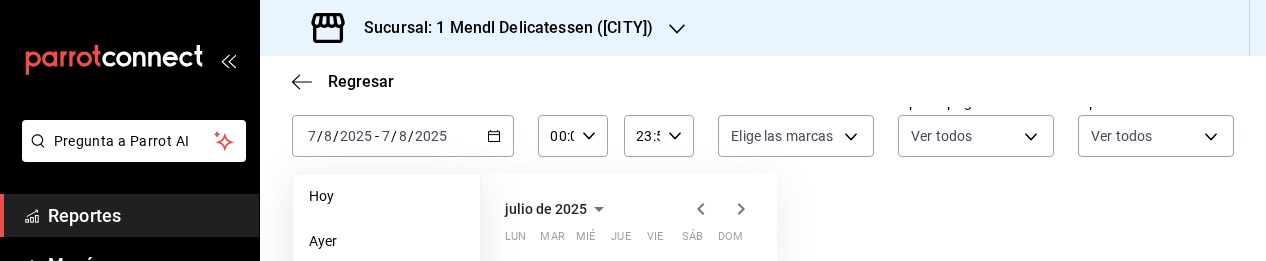 click 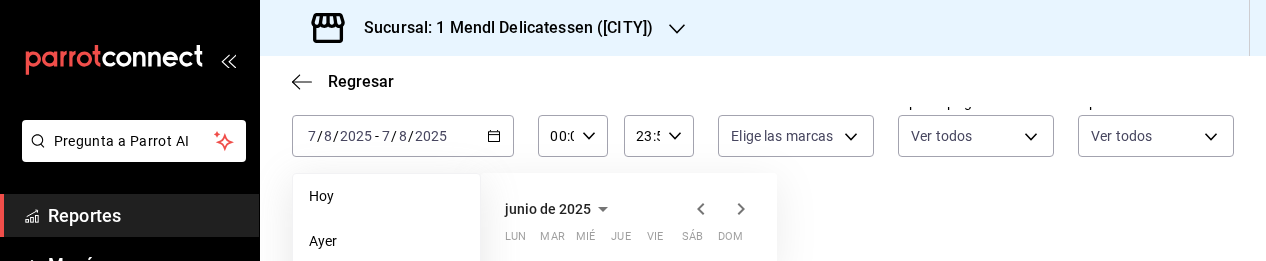 click 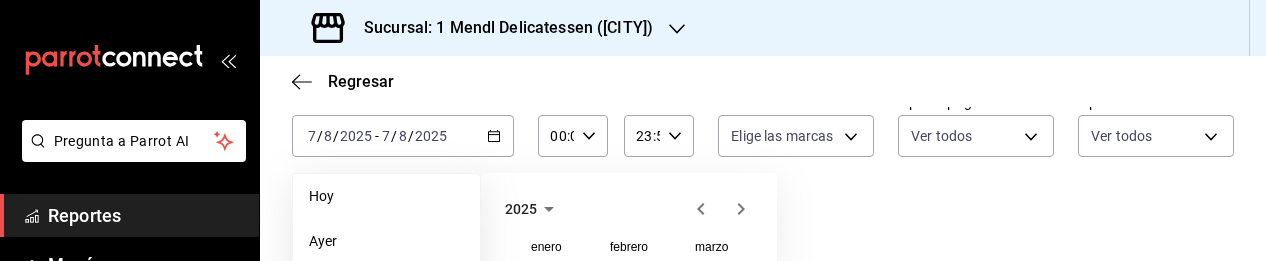 scroll, scrollTop: 200, scrollLeft: 0, axis: vertical 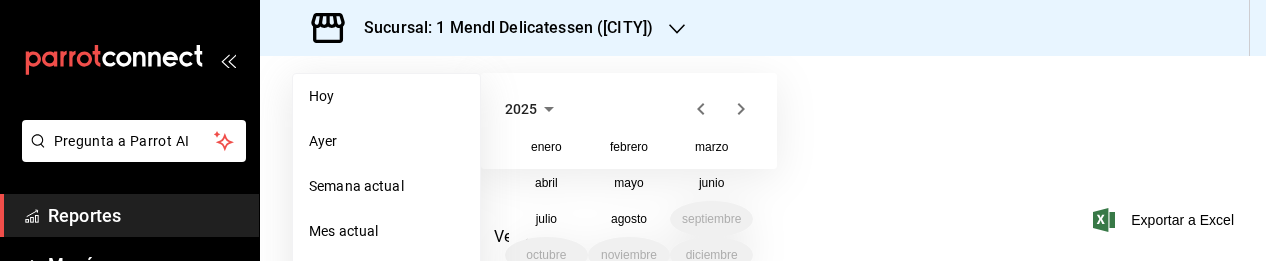 click on "2025" at bounding box center [533, 109] 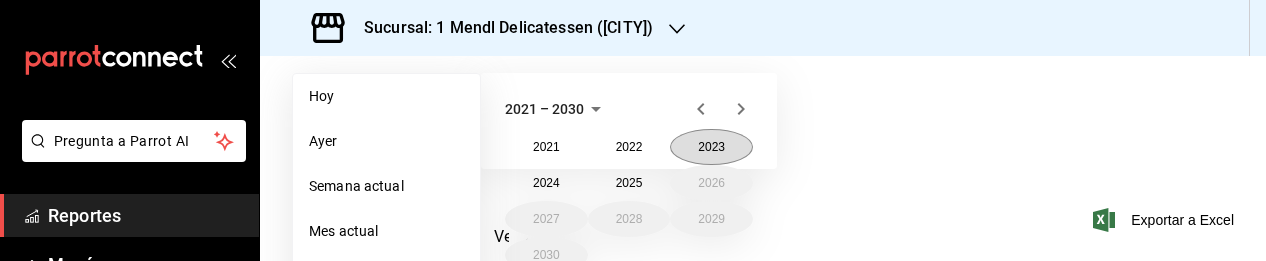 click on "2023" at bounding box center [711, 147] 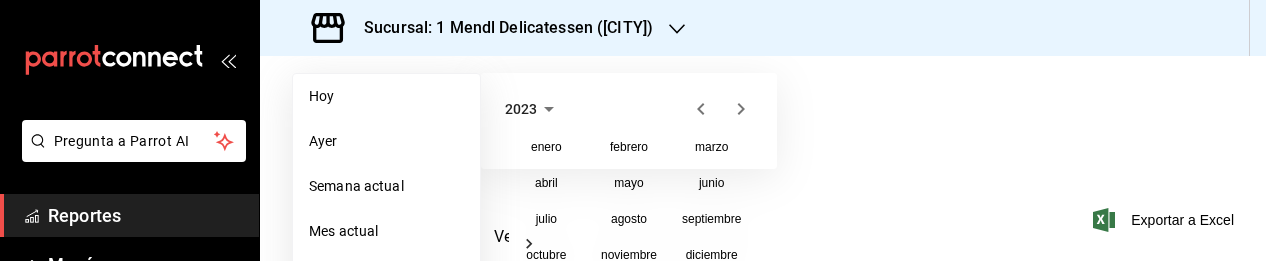 scroll, scrollTop: 300, scrollLeft: 0, axis: vertical 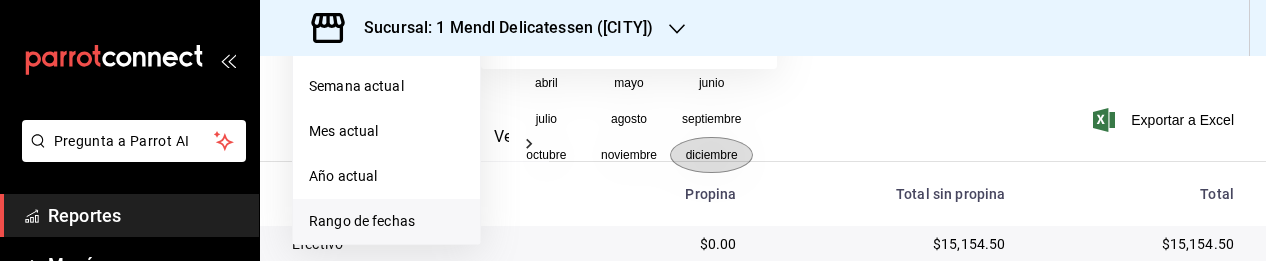 click on "diciembre" at bounding box center (712, 155) 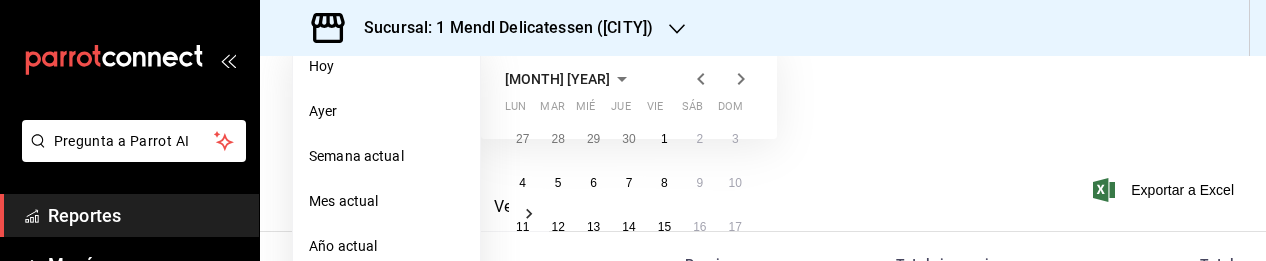 scroll, scrollTop: 200, scrollLeft: 0, axis: vertical 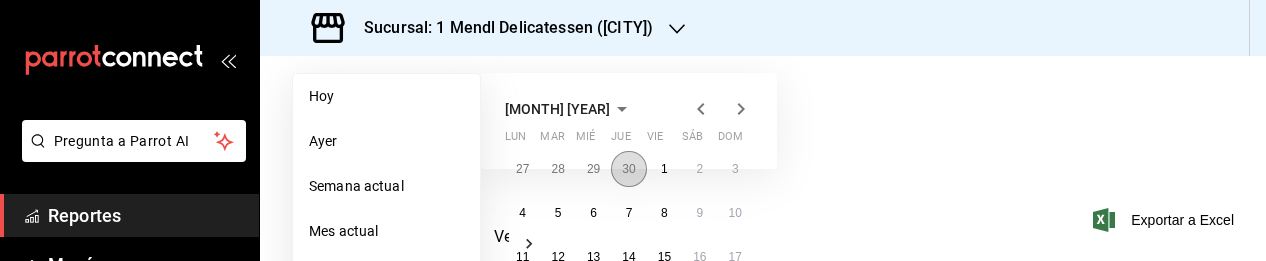 click on "30" at bounding box center [628, 169] 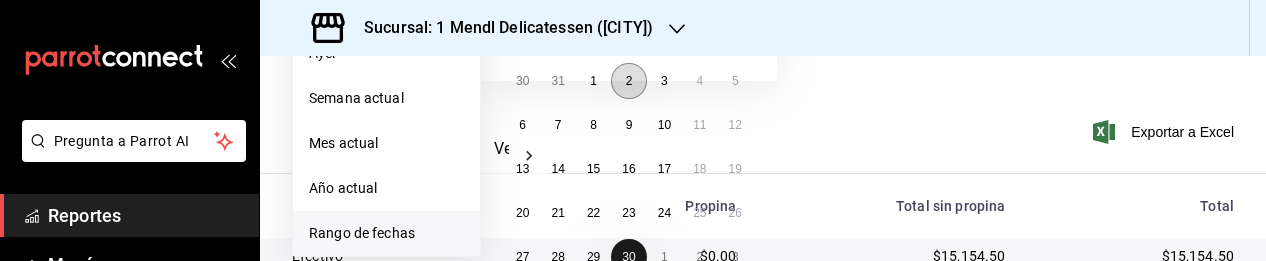 scroll, scrollTop: 400, scrollLeft: 0, axis: vertical 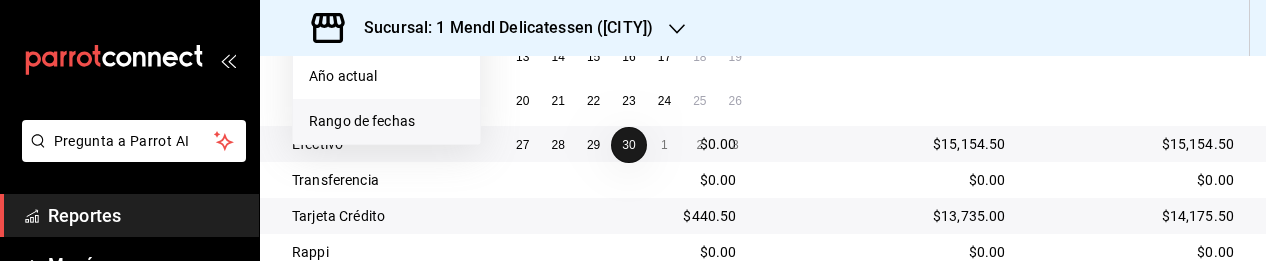 click on "30" at bounding box center [628, 145] 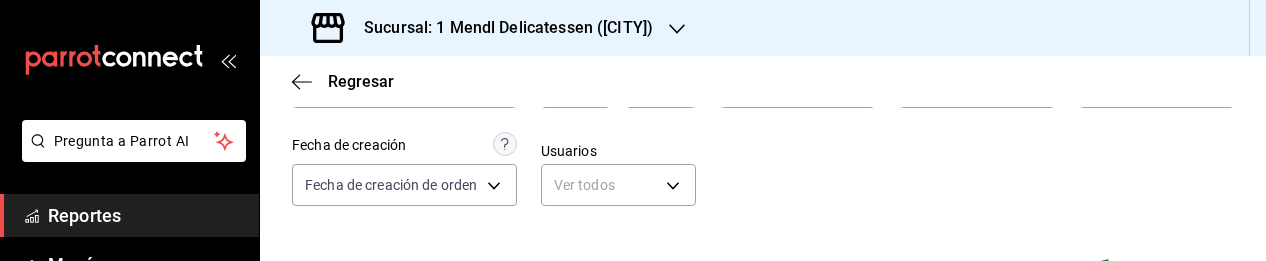 scroll, scrollTop: 49, scrollLeft: 0, axis: vertical 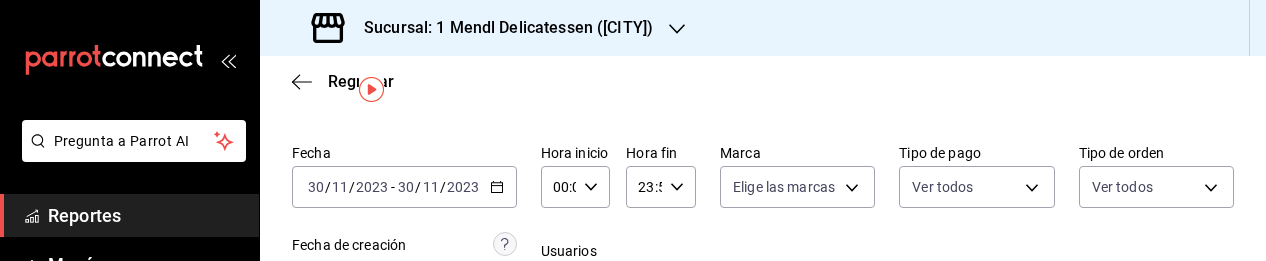 click 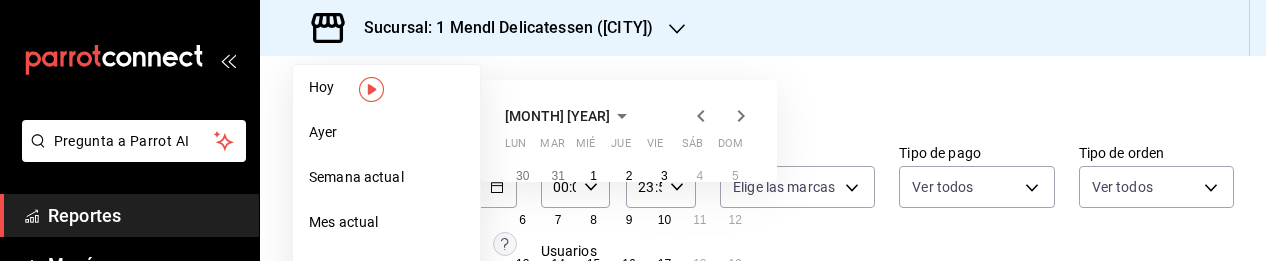 click 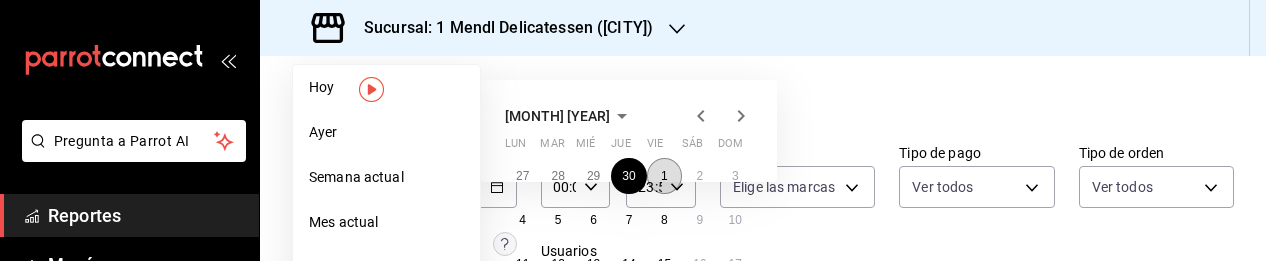 click on "1" at bounding box center (664, 176) 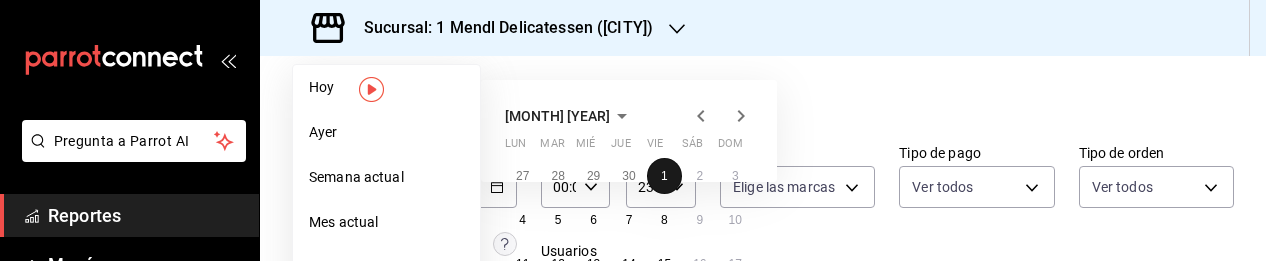 click on "1" at bounding box center (664, 176) 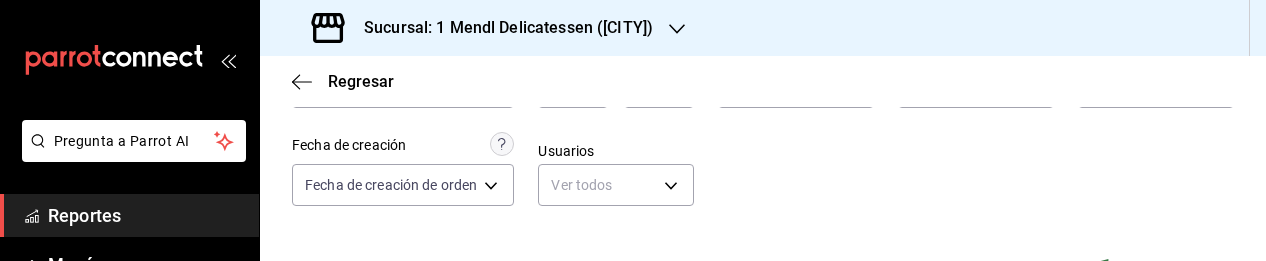 scroll, scrollTop: 49, scrollLeft: 0, axis: vertical 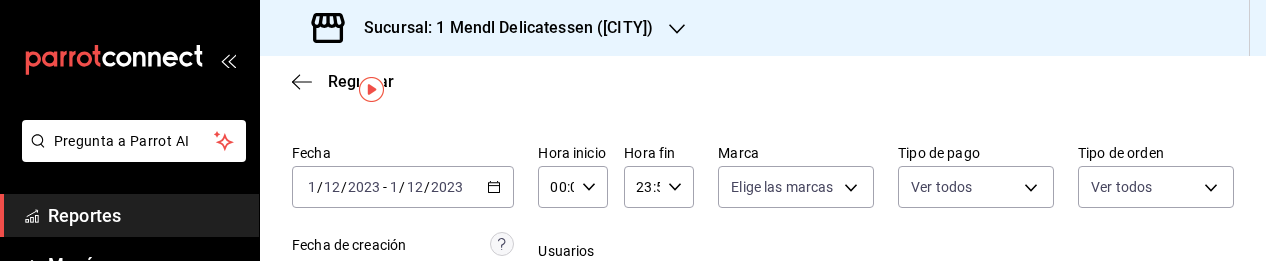 click on "2023-12-01 1 / 12 / 2023 - 2023-12-01 1 / 12 / 2023" at bounding box center [403, 187] 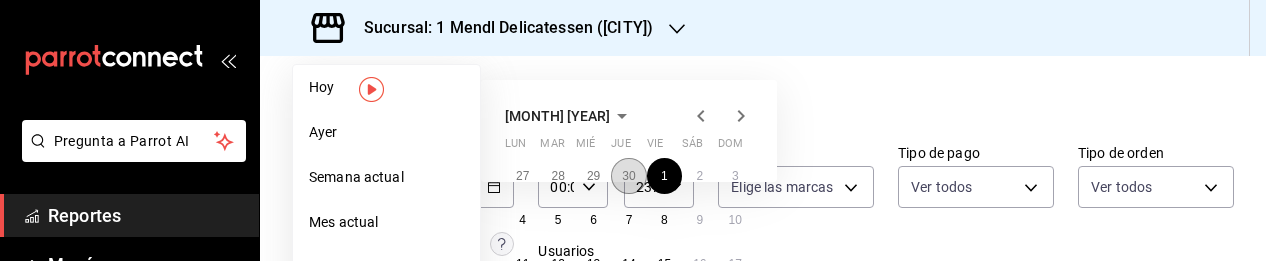 click on "30" at bounding box center (628, 176) 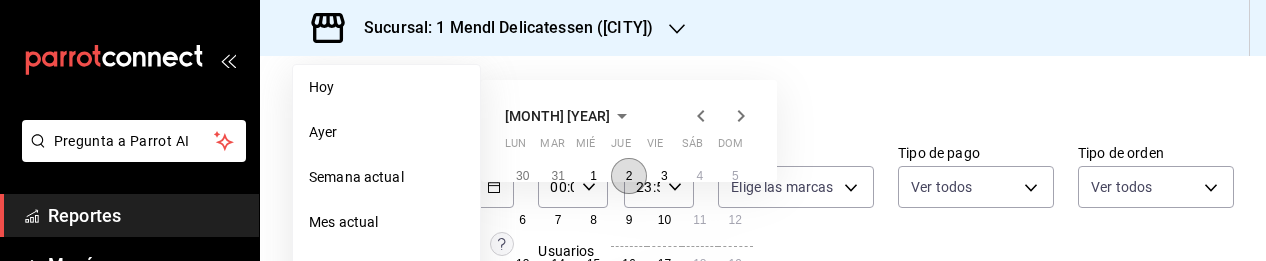 scroll, scrollTop: 249, scrollLeft: 0, axis: vertical 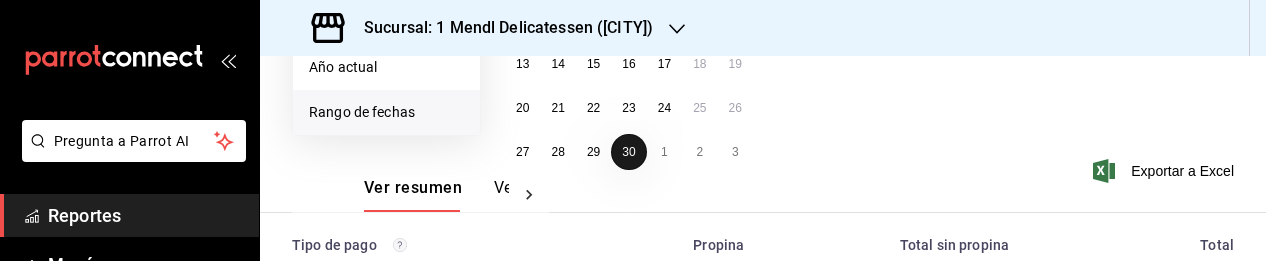 click on "30" at bounding box center (628, 152) 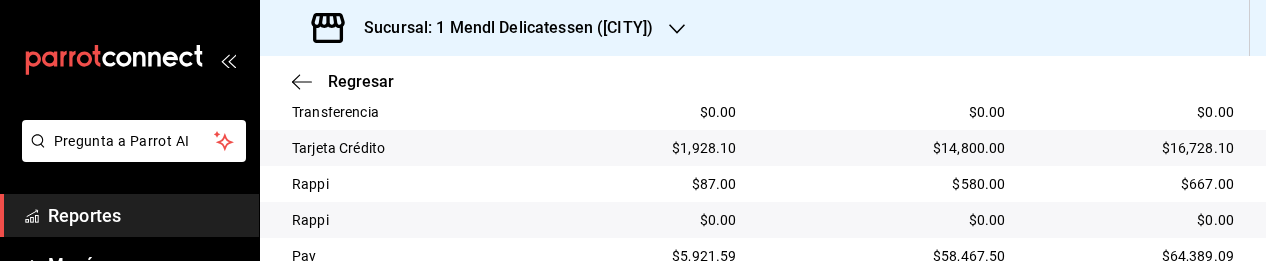 scroll, scrollTop: 449, scrollLeft: 0, axis: vertical 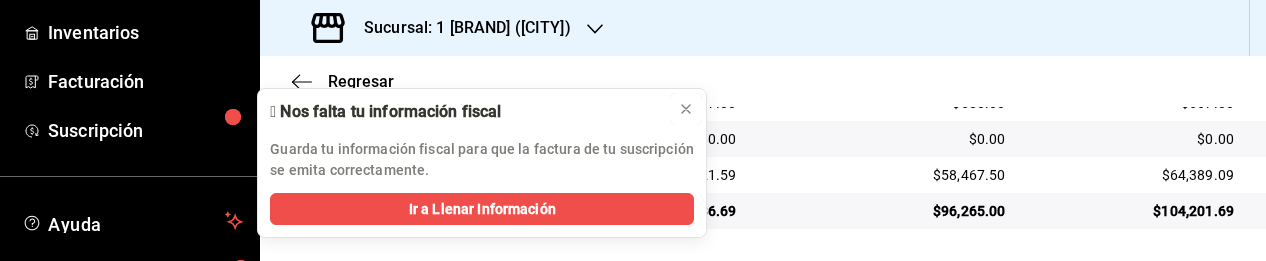 click 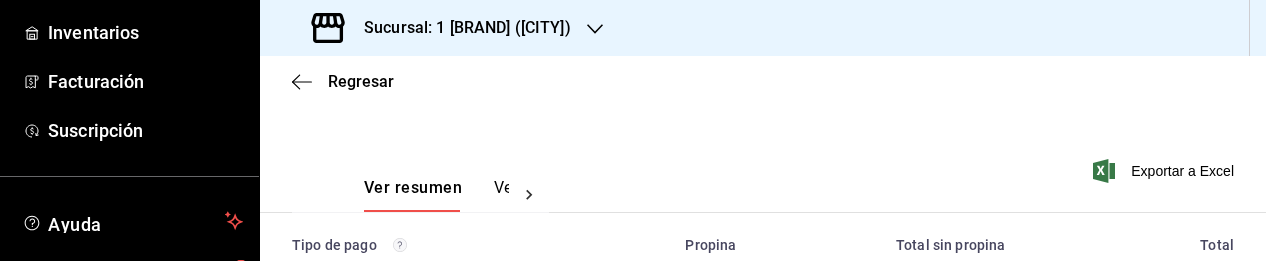 scroll, scrollTop: 49, scrollLeft: 0, axis: vertical 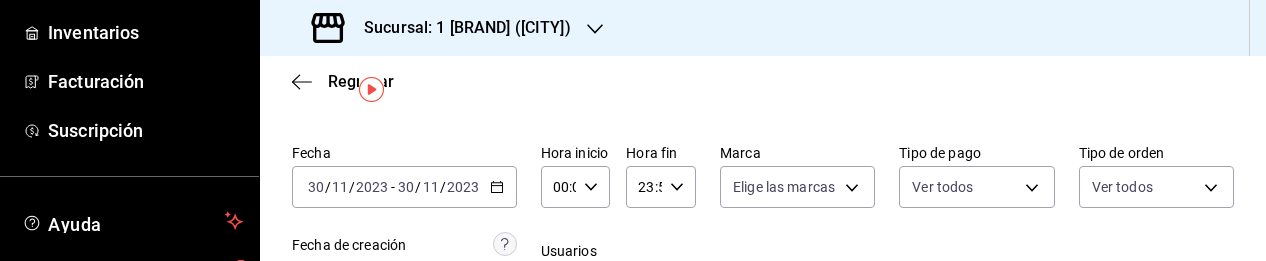 click on "[DATE] [DATE] - [DATE] [DATE]" at bounding box center (404, 187) 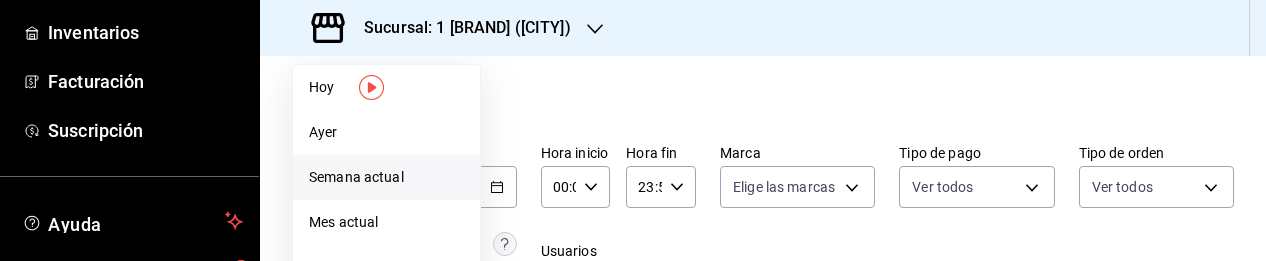scroll, scrollTop: 149, scrollLeft: 0, axis: vertical 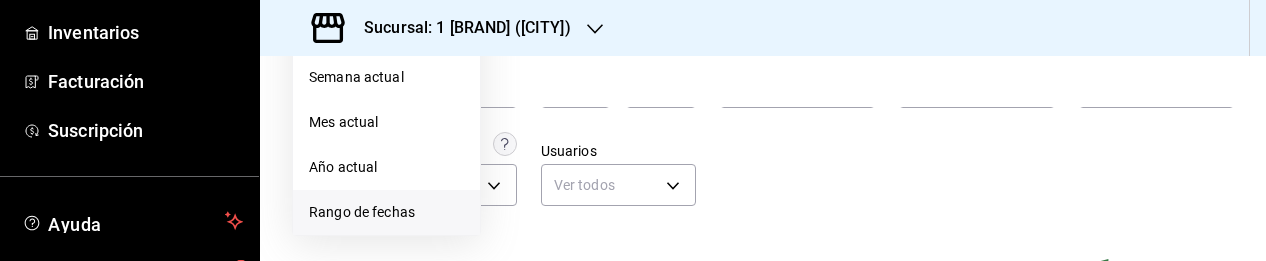 click on "Rango de fechas" at bounding box center [386, 212] 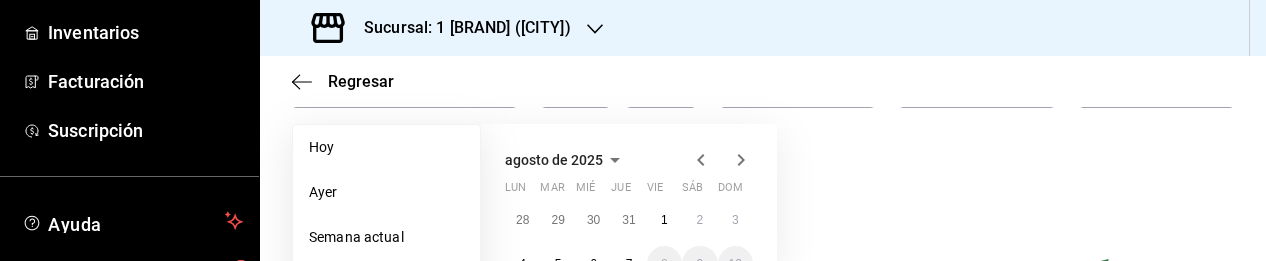 click on "agosto de 2025" at bounding box center (554, 160) 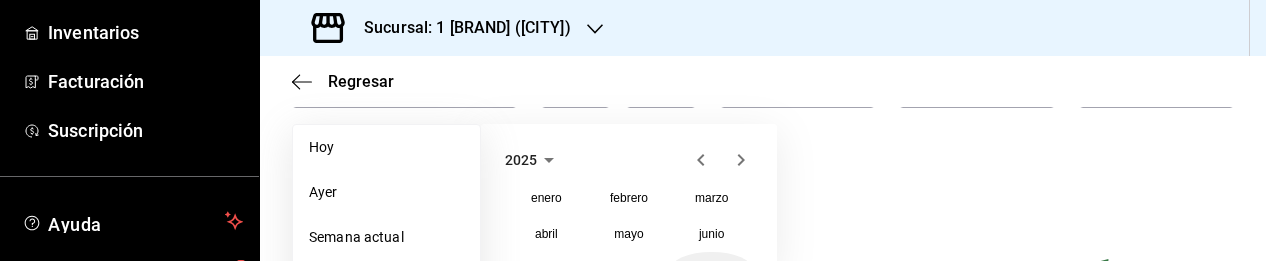 scroll, scrollTop: 249, scrollLeft: 0, axis: vertical 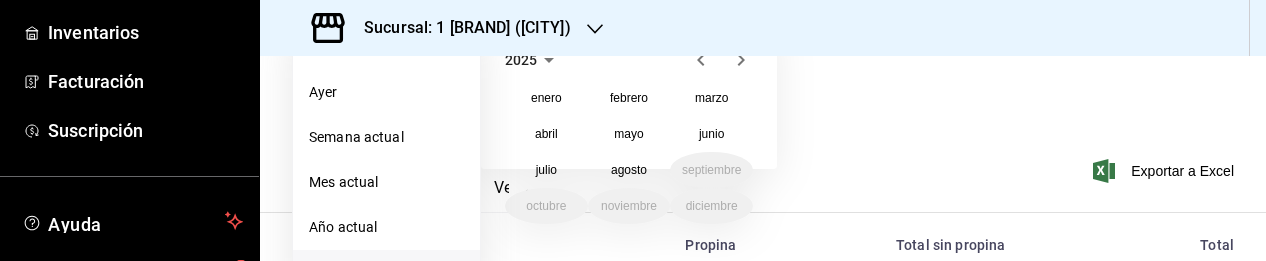 click on "2025" at bounding box center [521, 60] 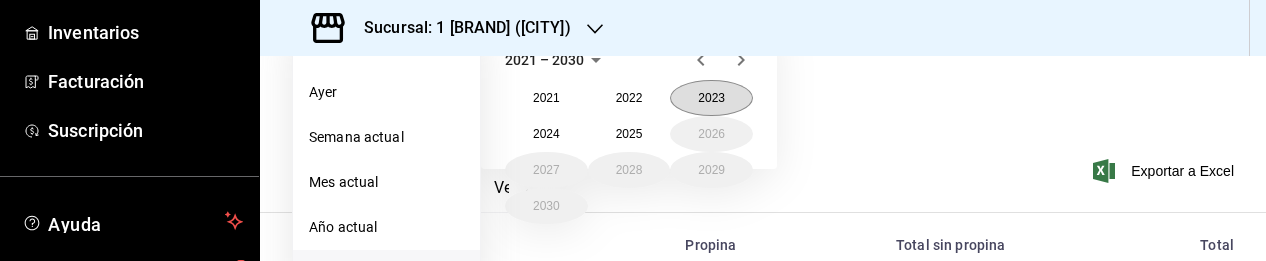 click on "2023" at bounding box center (711, 98) 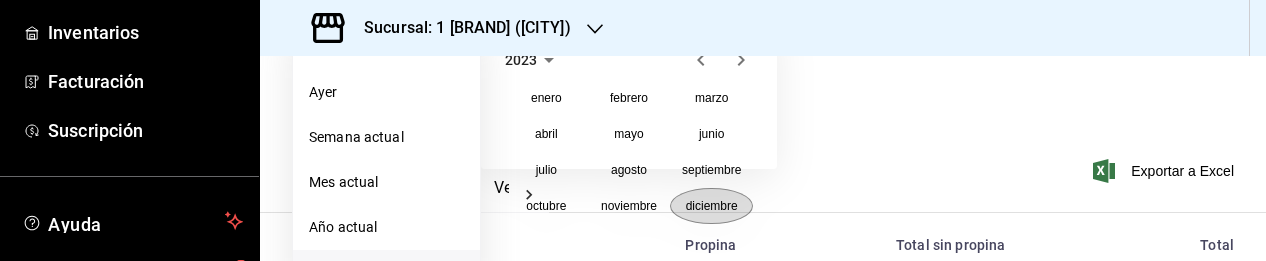 click on "diciembre" at bounding box center (712, 206) 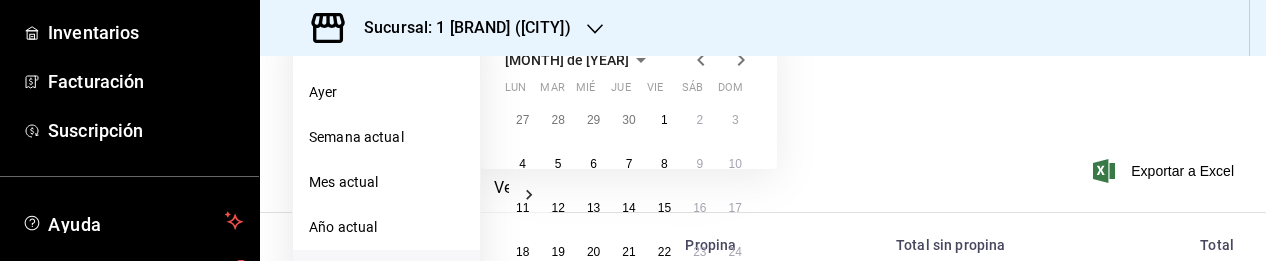 click 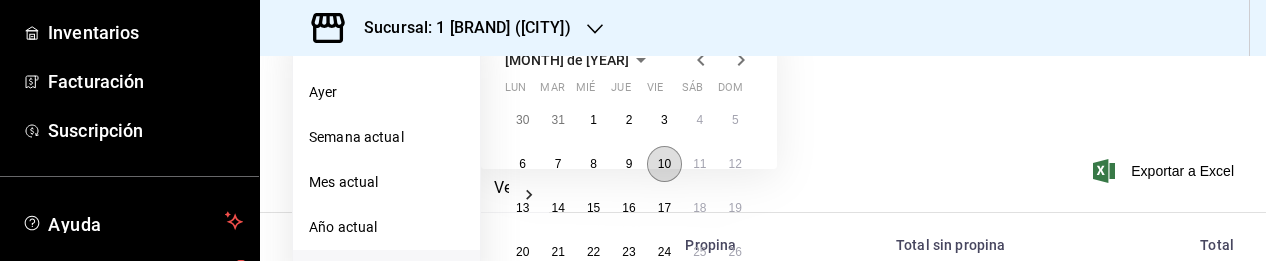 scroll, scrollTop: 349, scrollLeft: 0, axis: vertical 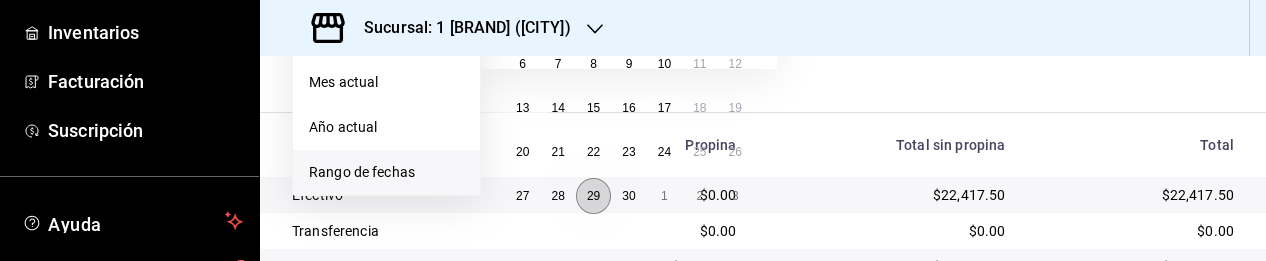 click on "29" at bounding box center (593, 196) 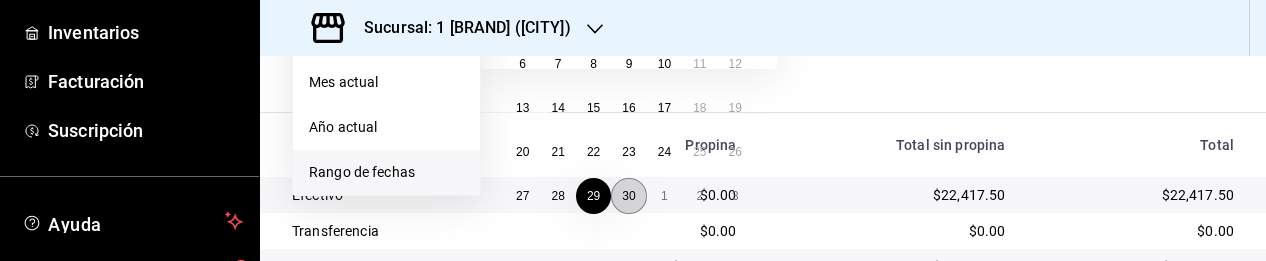 click on "30" at bounding box center (628, 196) 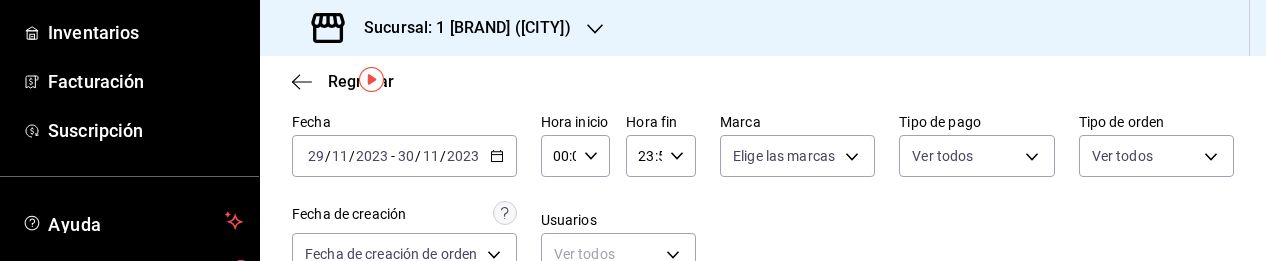 scroll, scrollTop: 49, scrollLeft: 0, axis: vertical 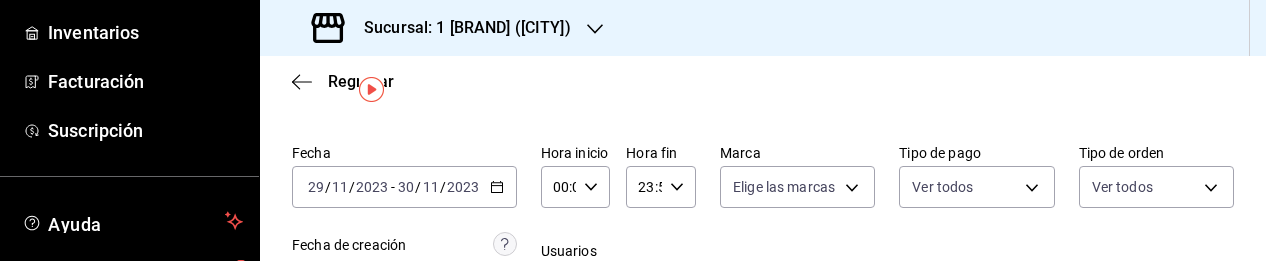 click on "2023" at bounding box center (463, 187) 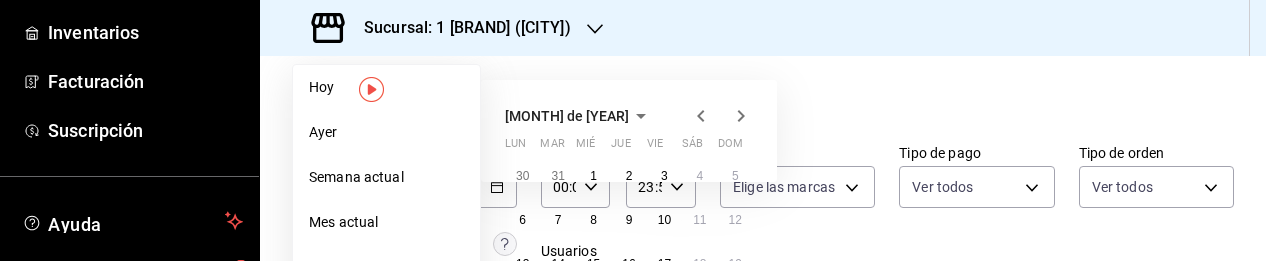click 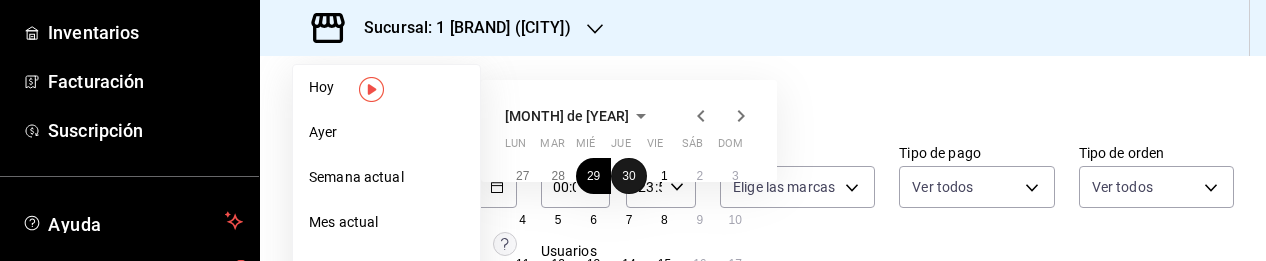 click on "30" at bounding box center (628, 176) 